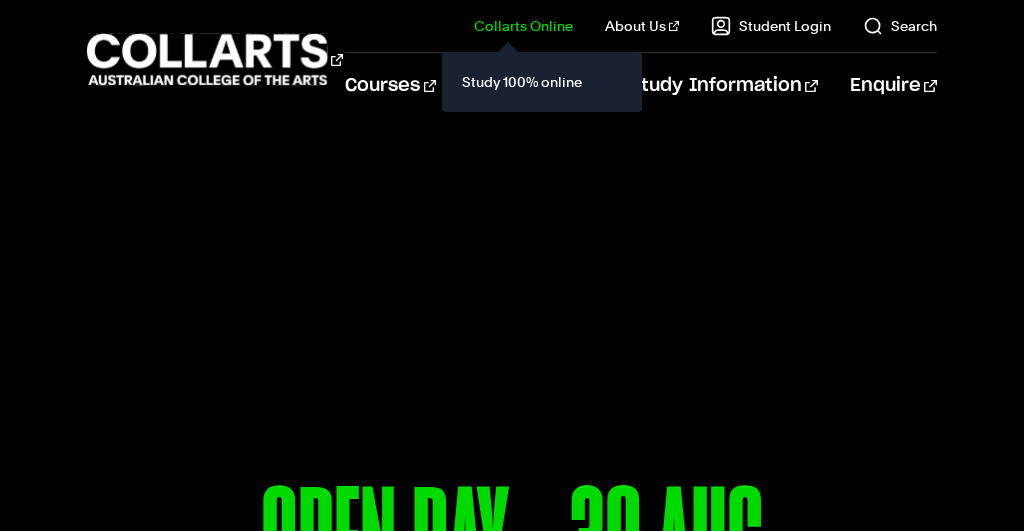 scroll, scrollTop: 0, scrollLeft: 0, axis: both 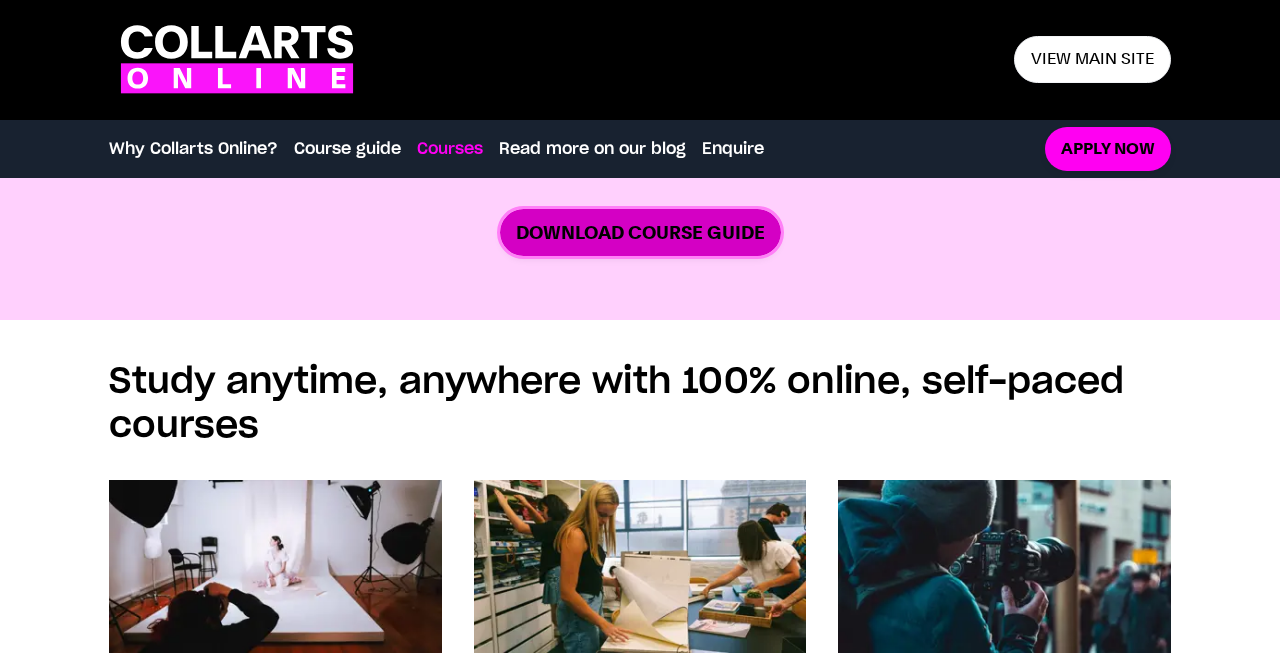 click on "Download Course Guide" at bounding box center [640, 232] 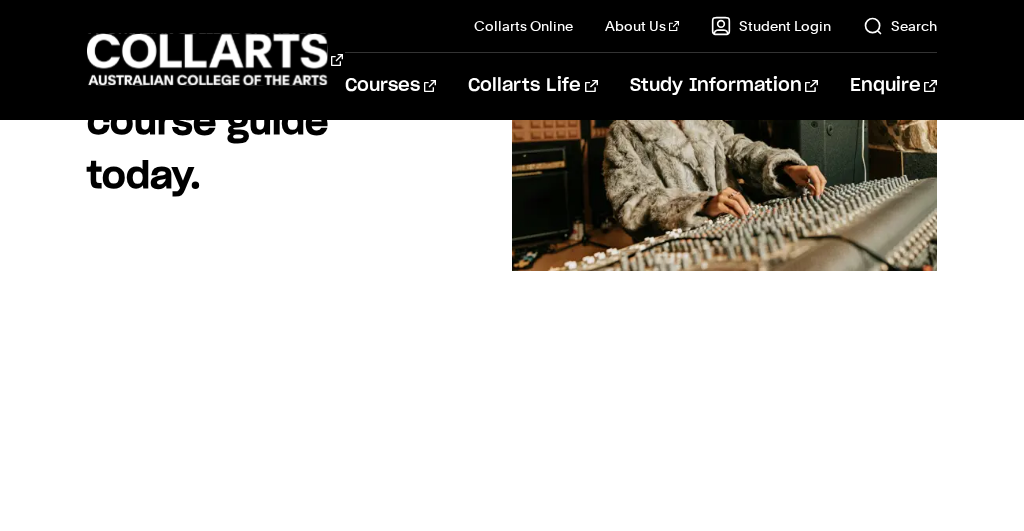 scroll, scrollTop: 493, scrollLeft: 0, axis: vertical 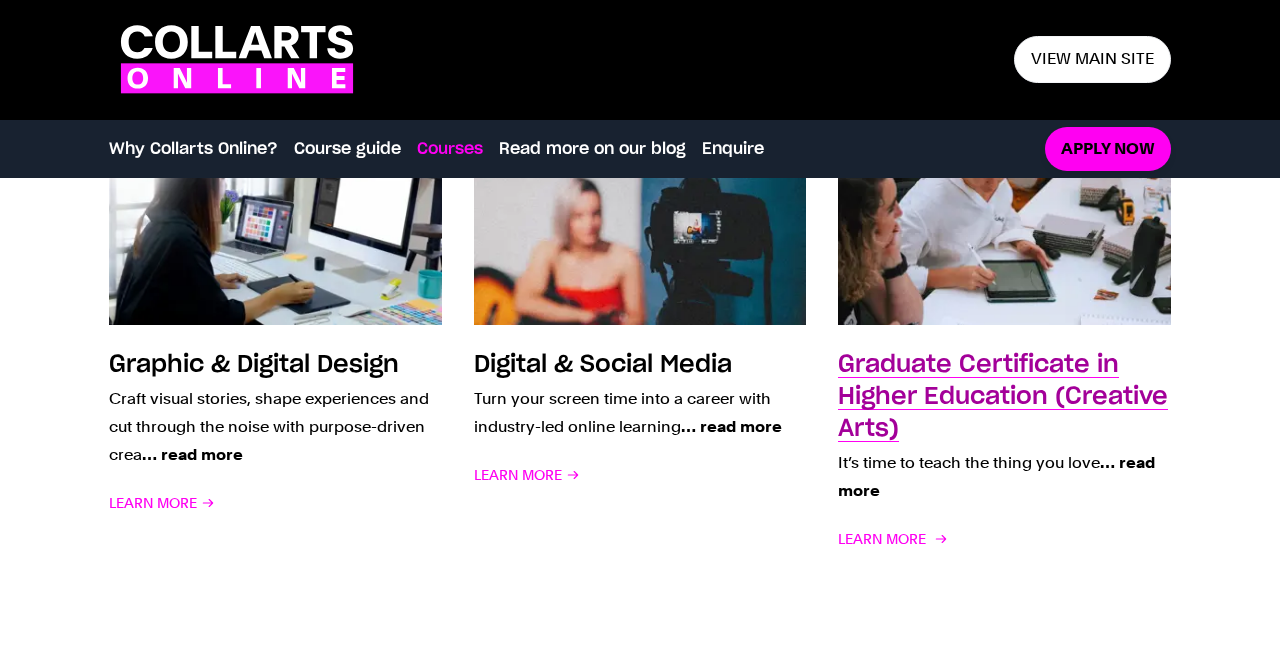 click on "Graduate Certificate in Higher Education (Creative Arts)" at bounding box center (1003, 397) 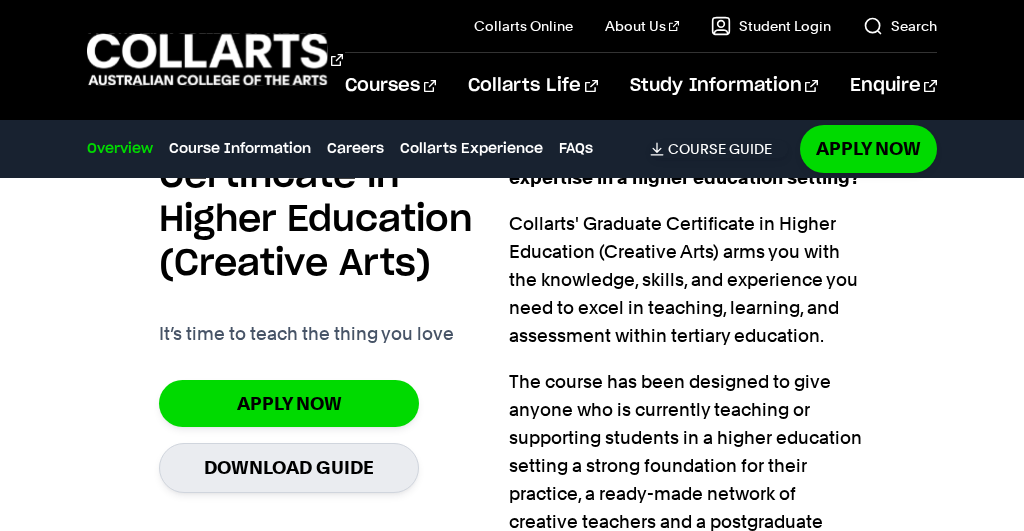 scroll, scrollTop: 1261, scrollLeft: 0, axis: vertical 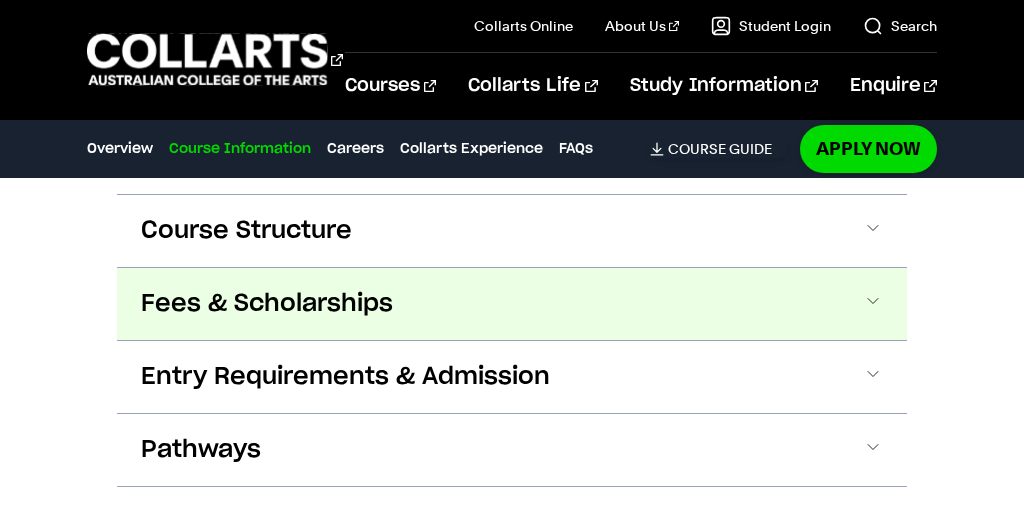 click on "Fees & Scholarships" at bounding box center (267, 304) 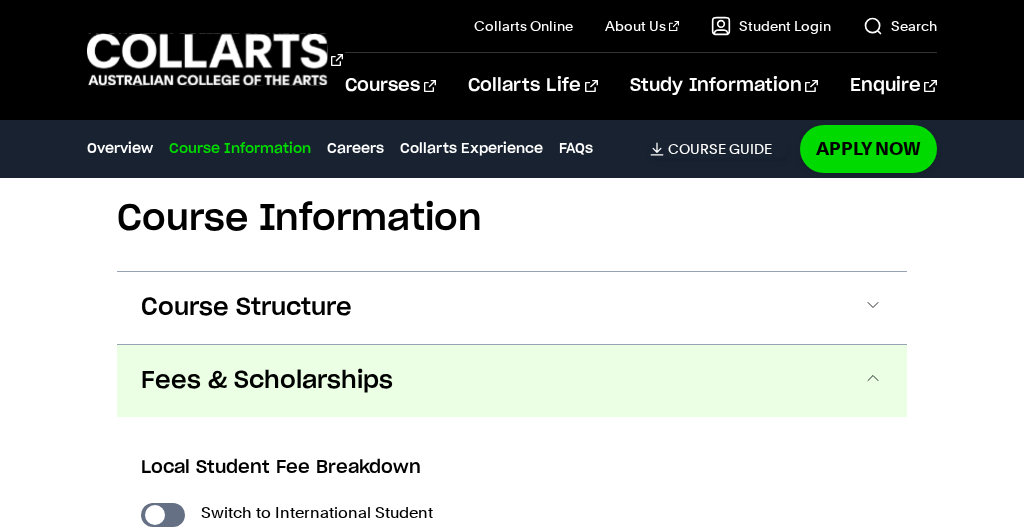 scroll, scrollTop: 1974, scrollLeft: 0, axis: vertical 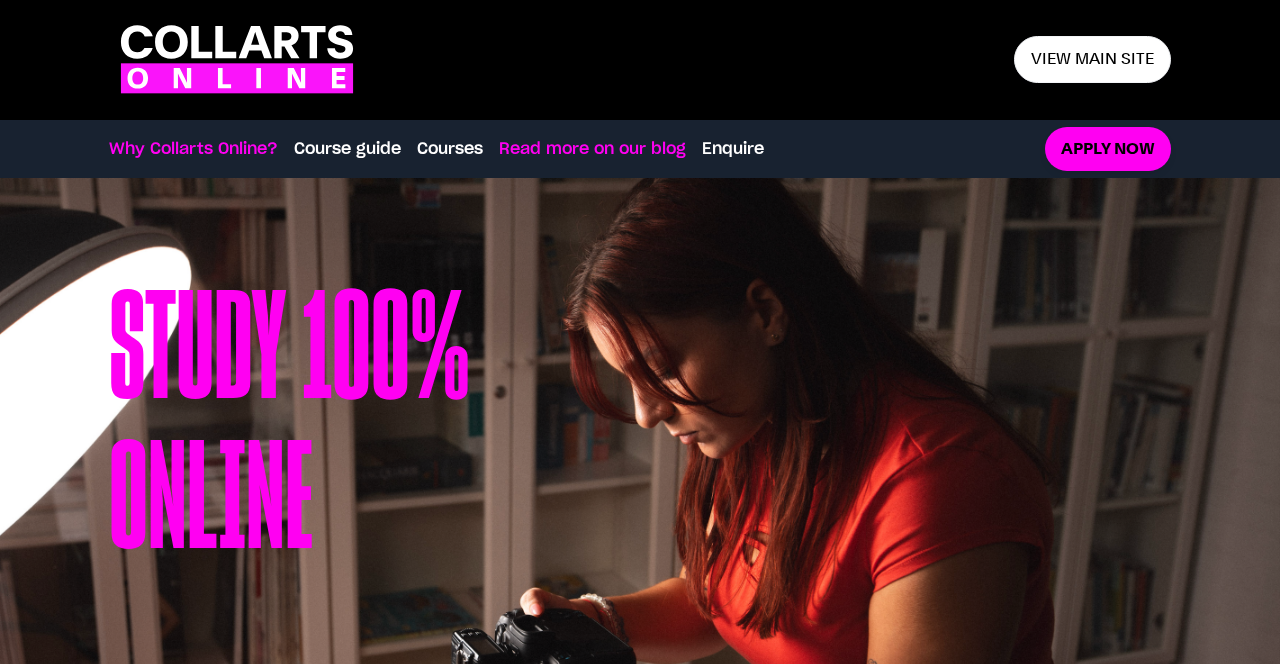 click on "Read more on our blog" at bounding box center (592, 149) 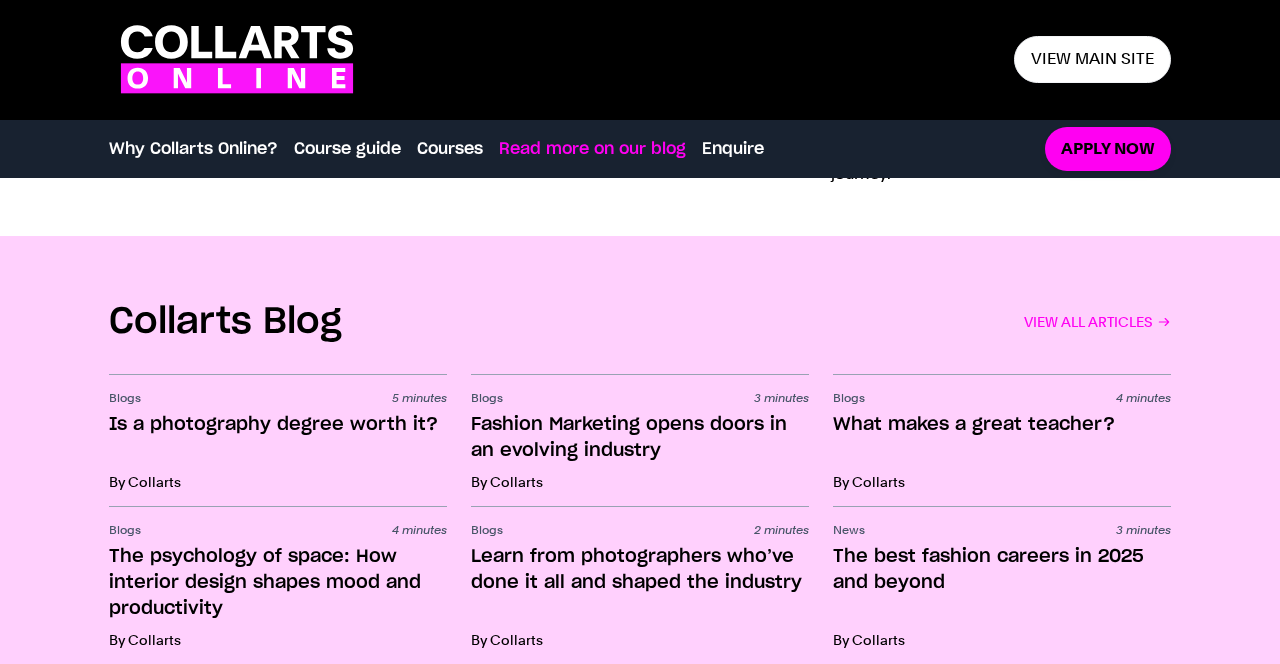 scroll, scrollTop: 2861, scrollLeft: 0, axis: vertical 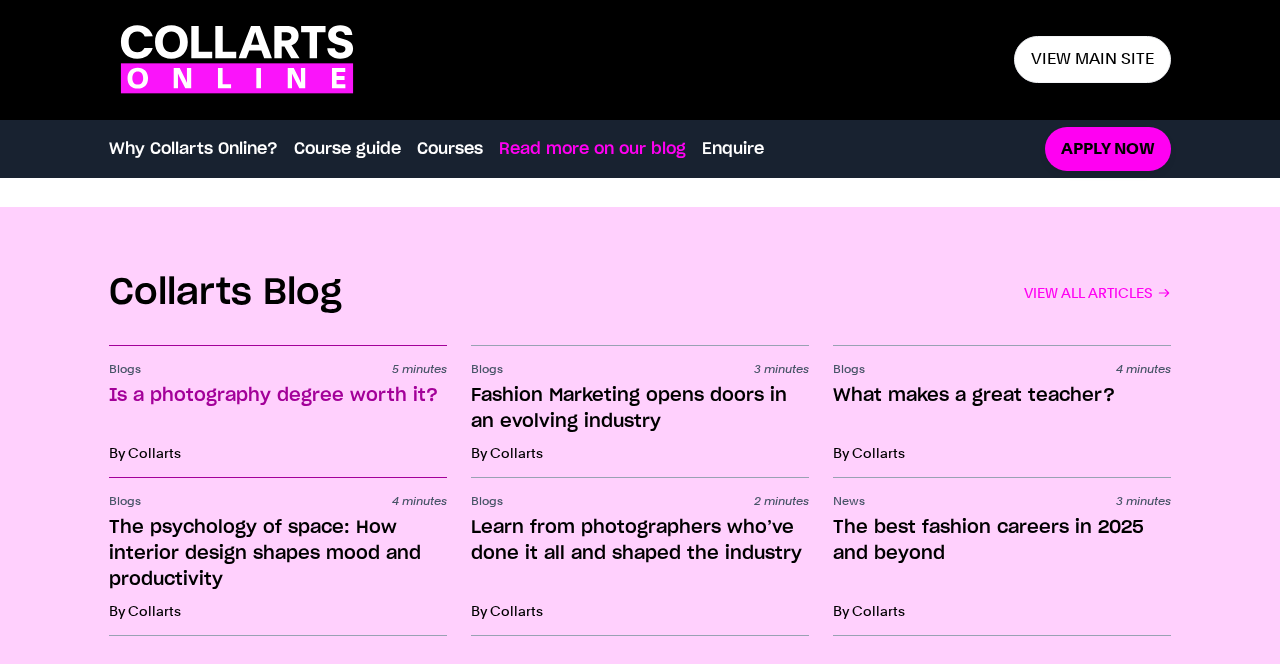 click on "Is a photography degree worth it?" at bounding box center [278, 409] 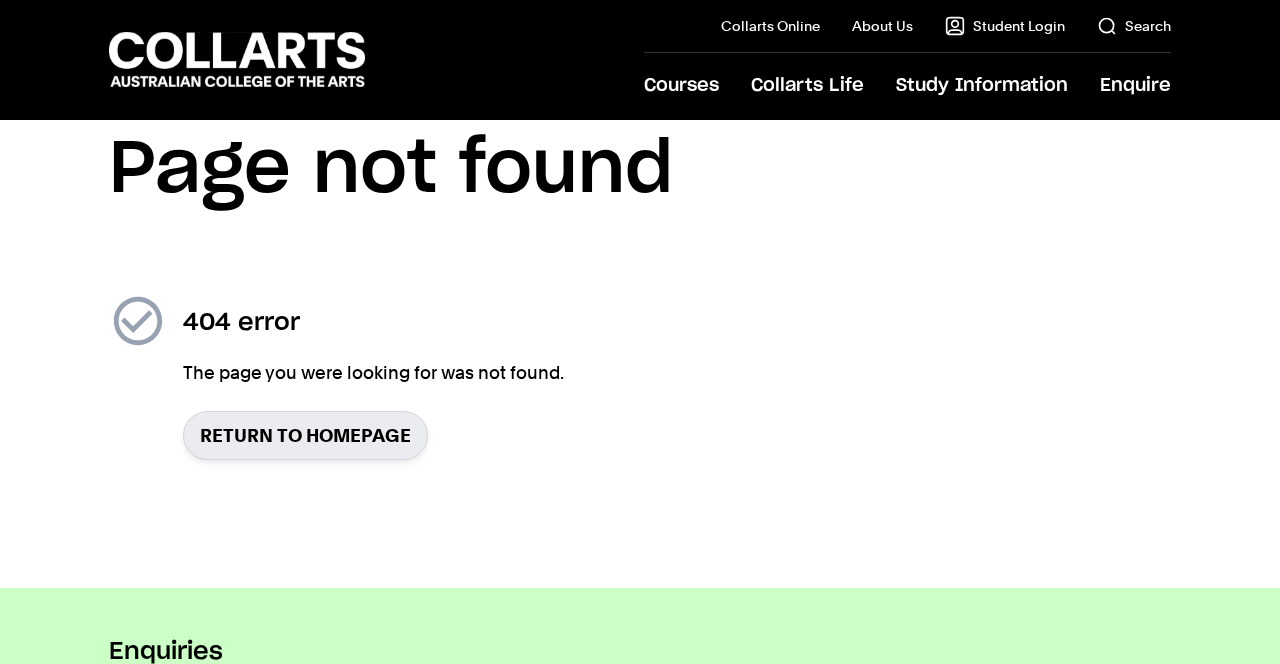 scroll, scrollTop: 88, scrollLeft: 0, axis: vertical 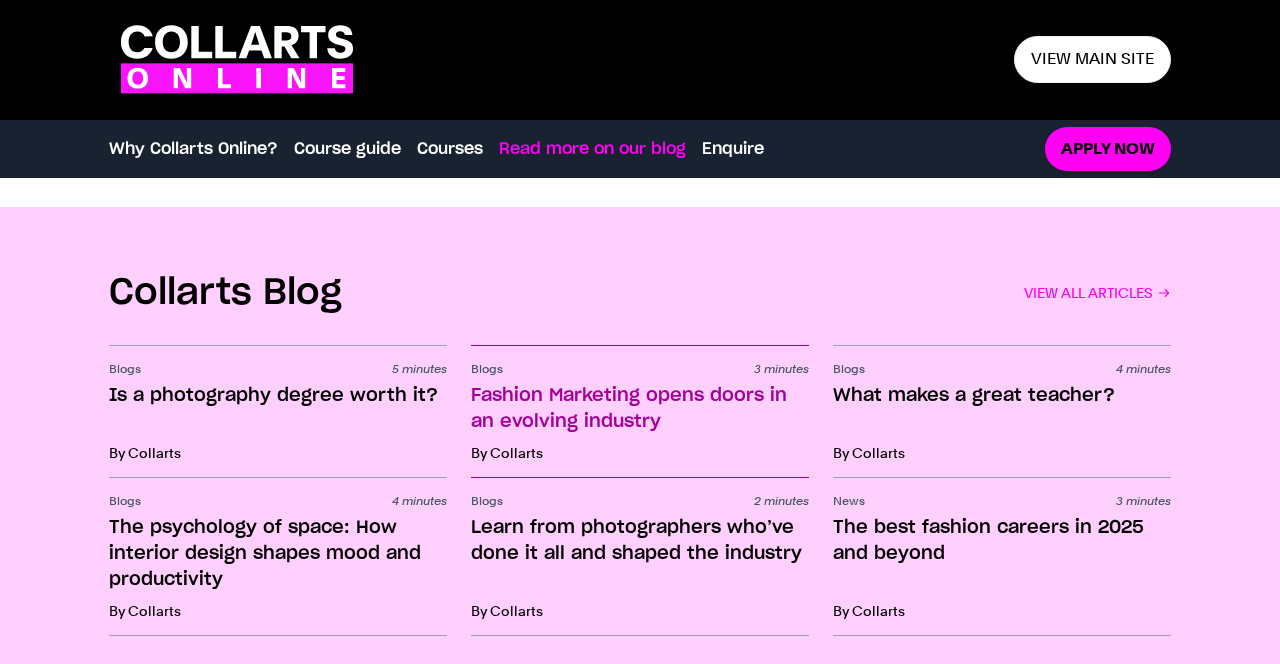 click on "Fashion Marketing opens doors in an evolving industry" at bounding box center (640, 409) 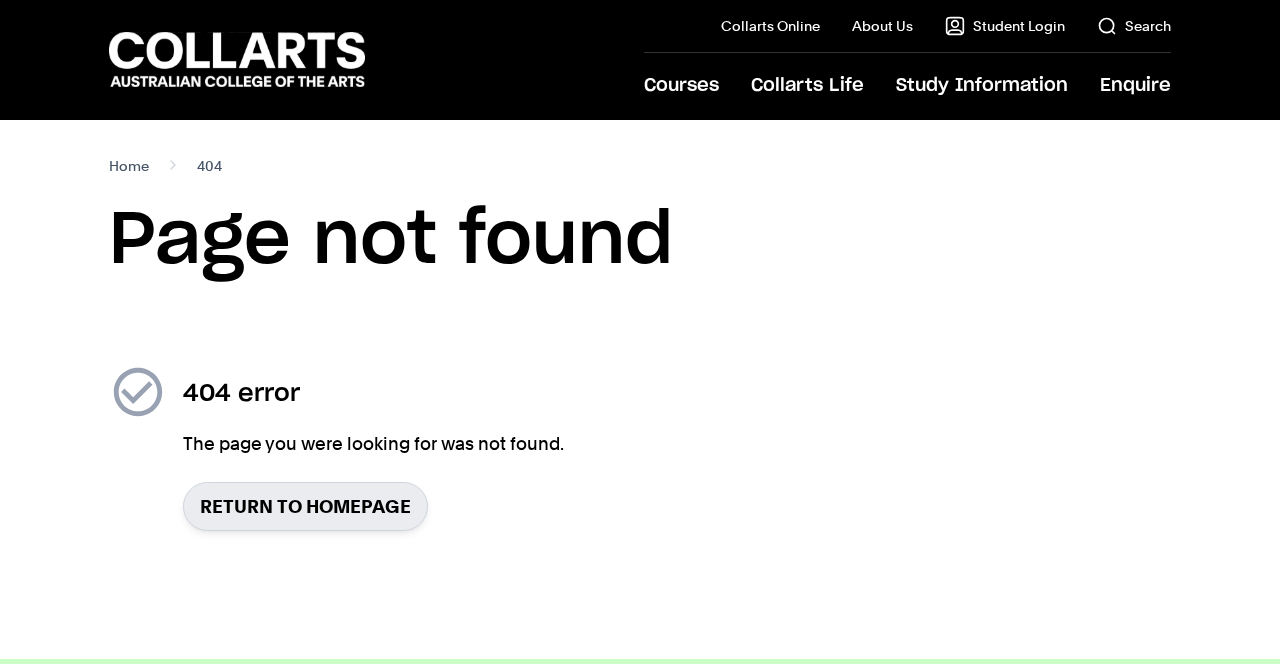 scroll, scrollTop: 0, scrollLeft: 0, axis: both 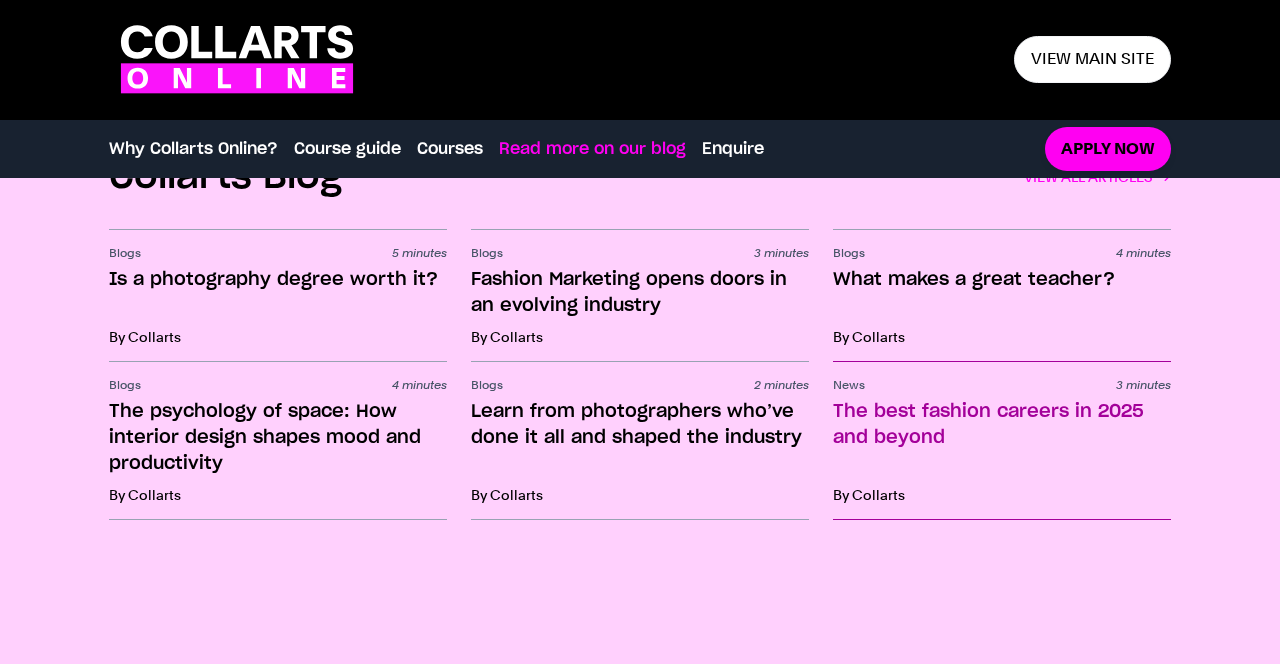 click on "The best fashion careers in 2025 and beyond" at bounding box center [1002, 438] 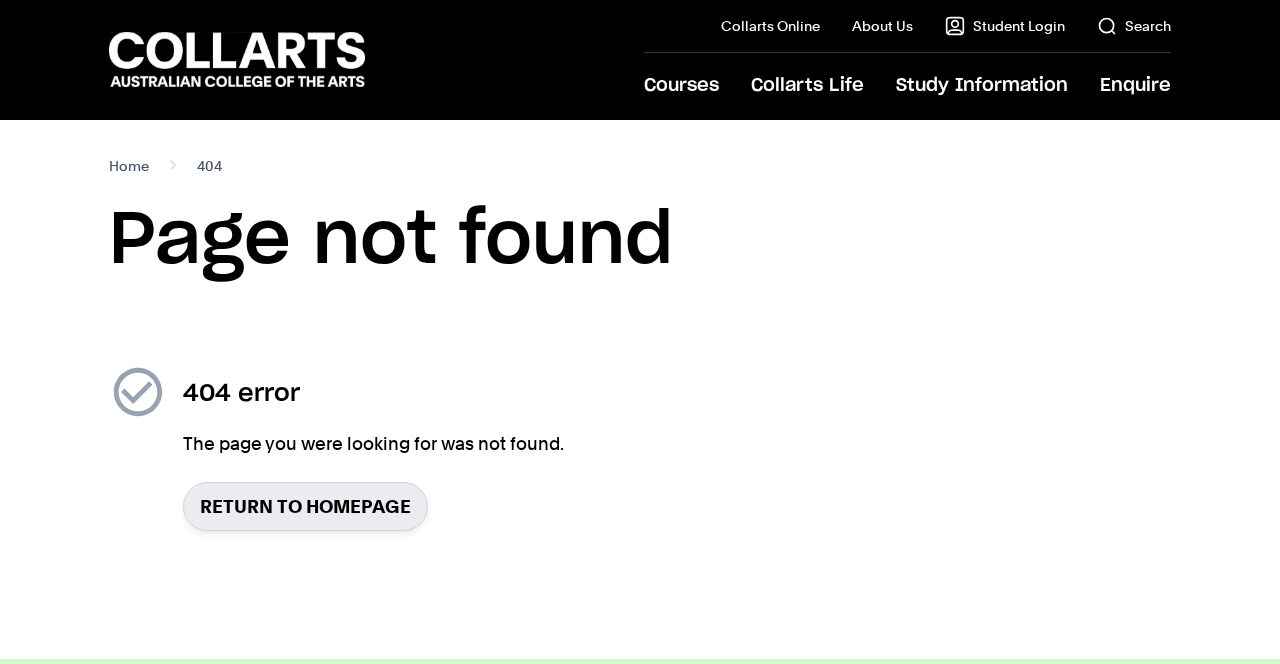 scroll, scrollTop: 0, scrollLeft: 0, axis: both 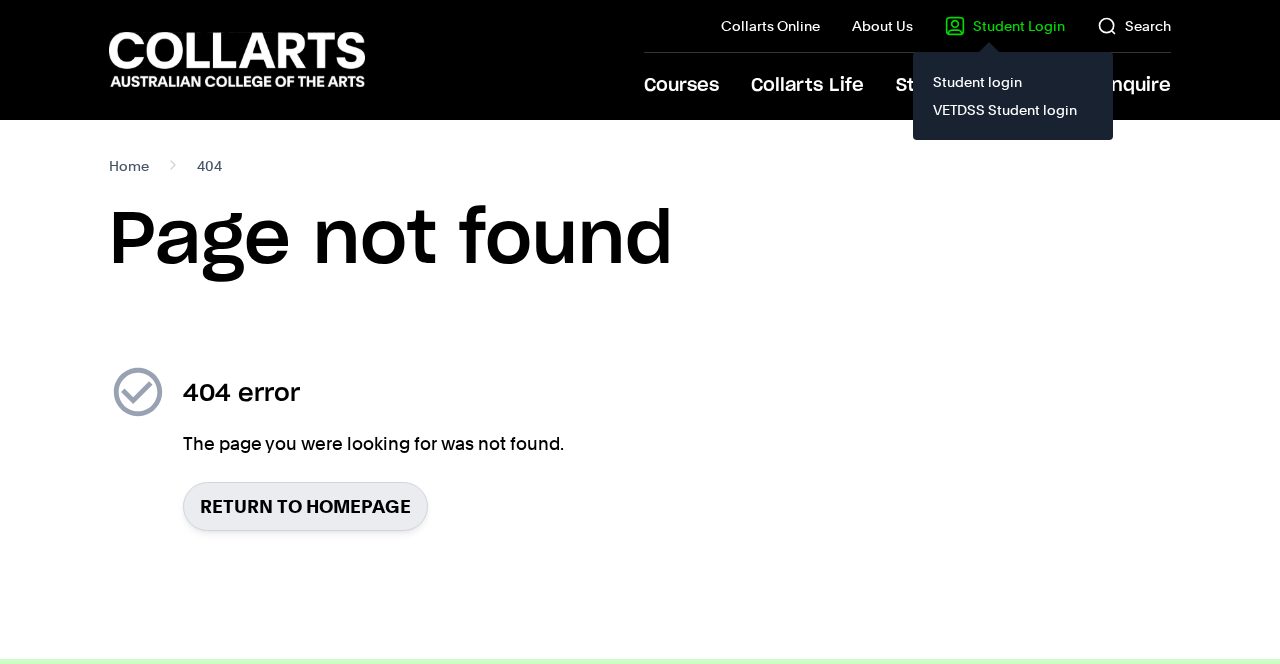 copy on "404 error" 